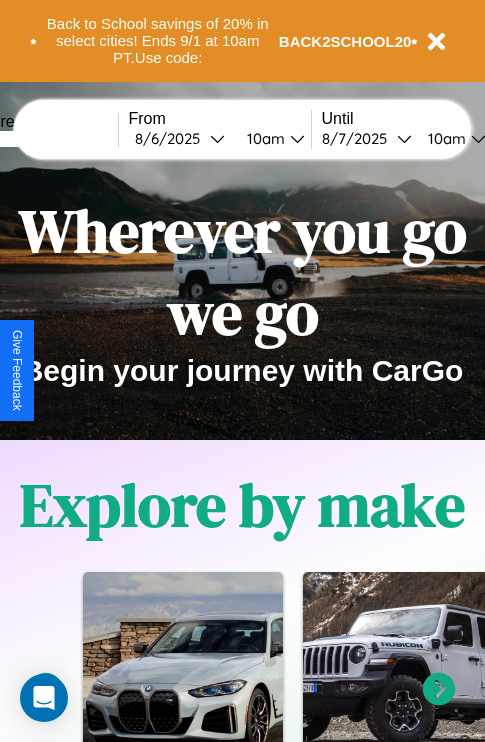 scroll, scrollTop: 308, scrollLeft: 0, axis: vertical 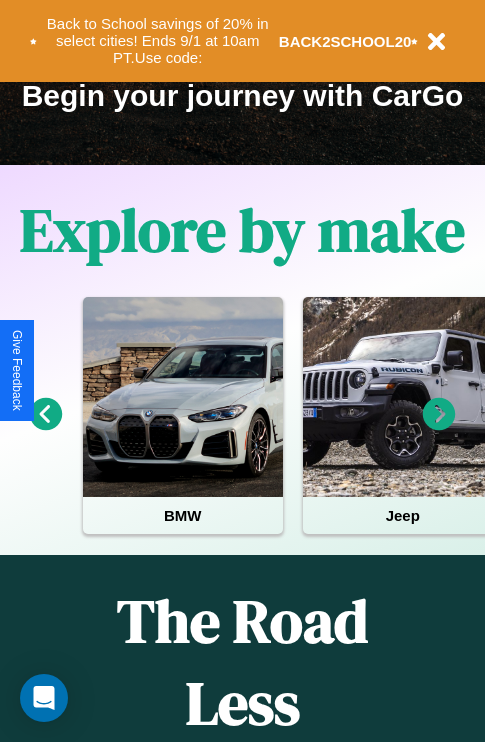 click 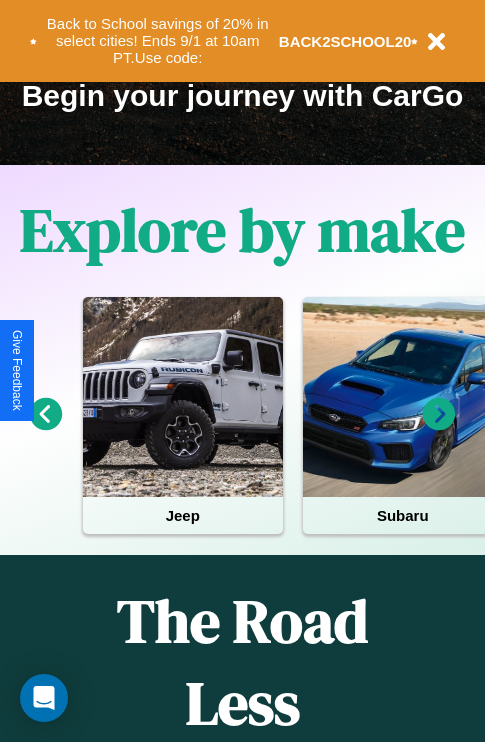 click 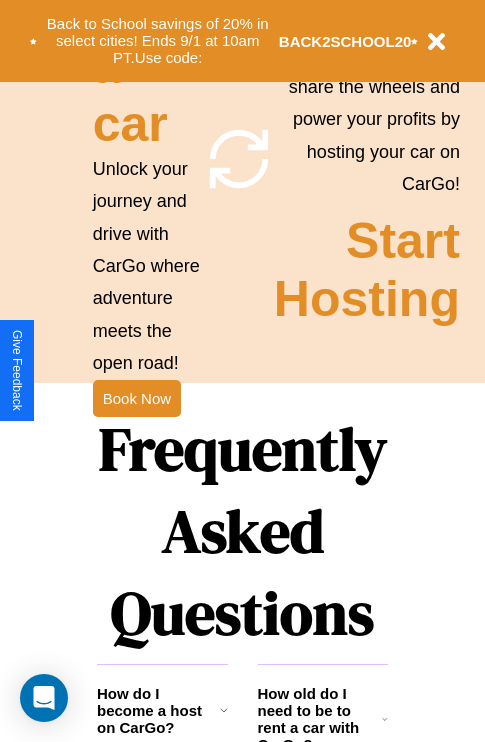 scroll, scrollTop: 1947, scrollLeft: 0, axis: vertical 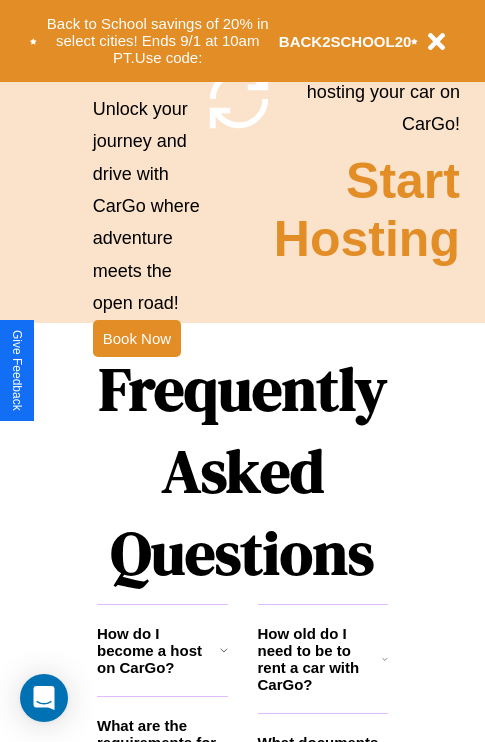 click on "Frequently Asked Questions" at bounding box center [242, 471] 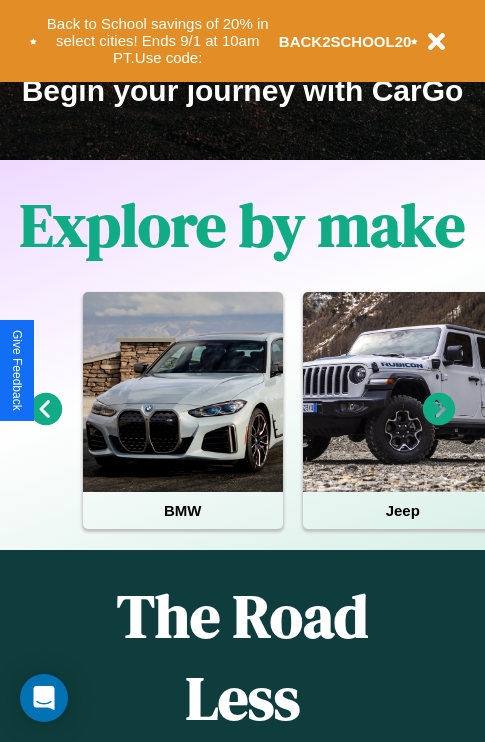 scroll, scrollTop: 308, scrollLeft: 0, axis: vertical 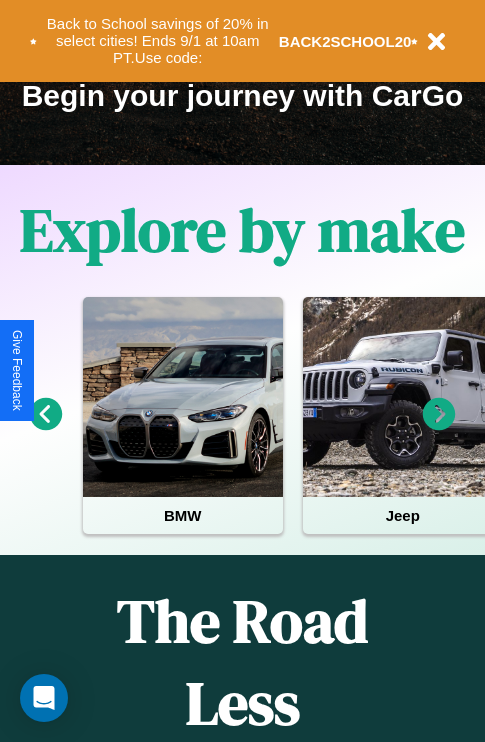 click 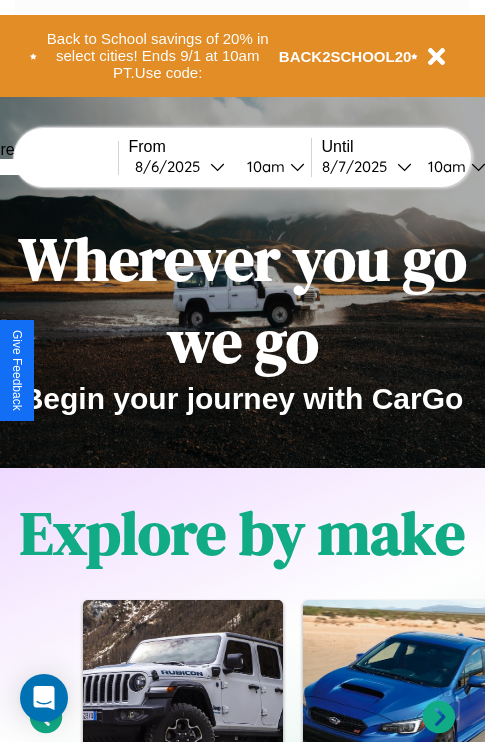 scroll, scrollTop: 0, scrollLeft: 0, axis: both 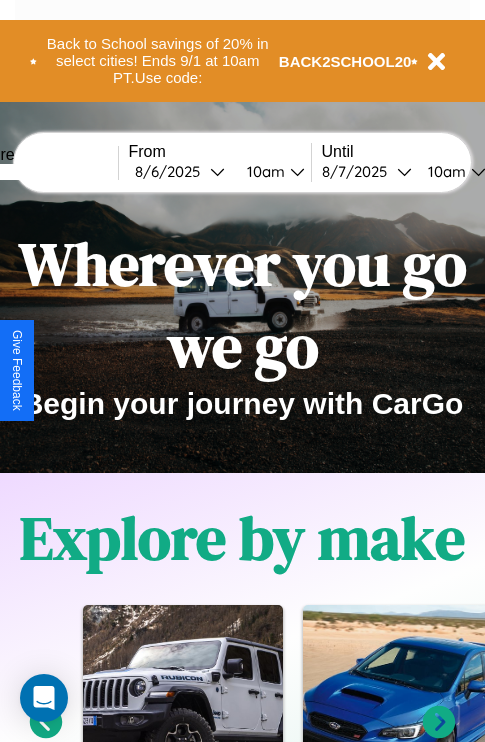 click 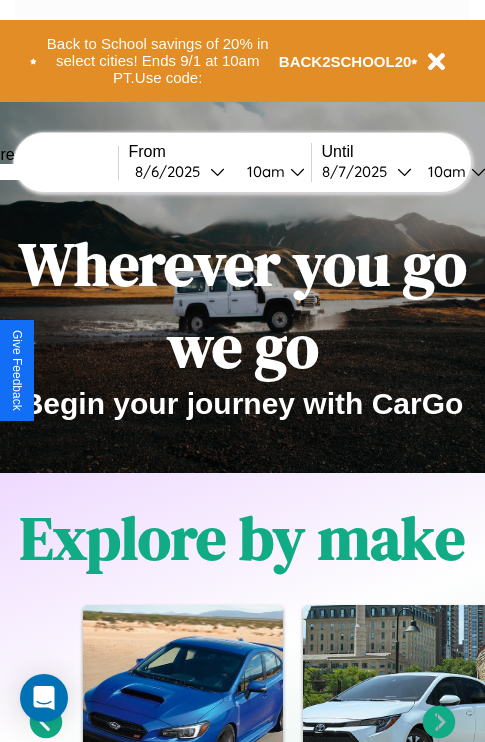 click at bounding box center [43, 172] 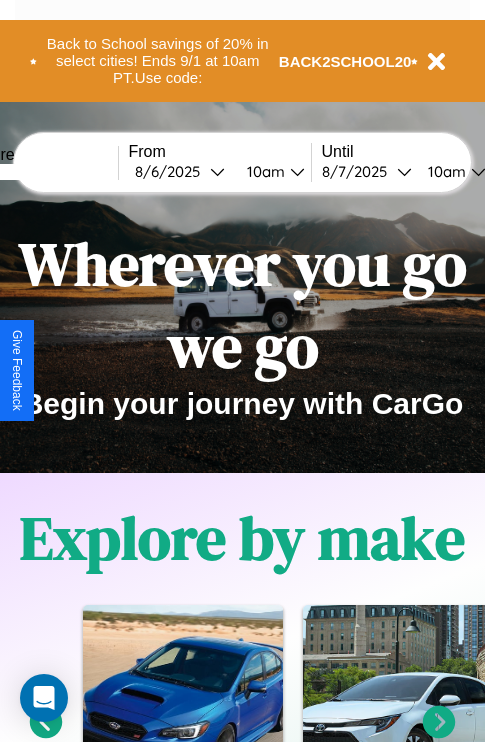 type on "*****" 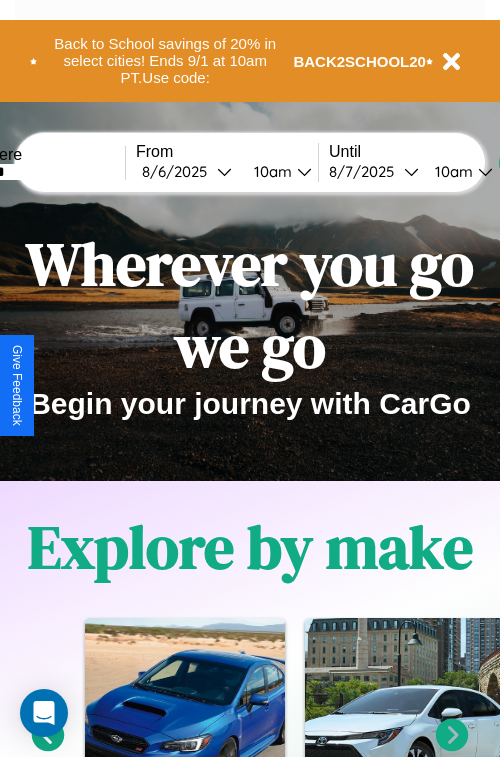 select on "*" 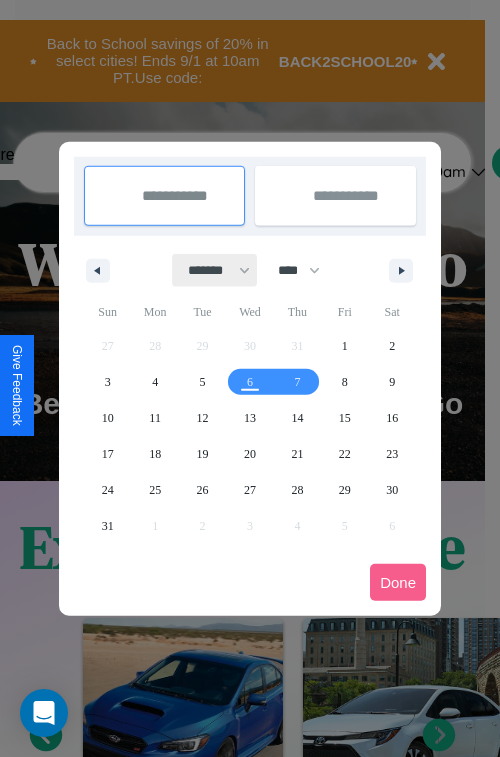 click on "******* ******** ***** ***** *** **** **** ****** ********* ******* ******** ********" at bounding box center [215, 270] 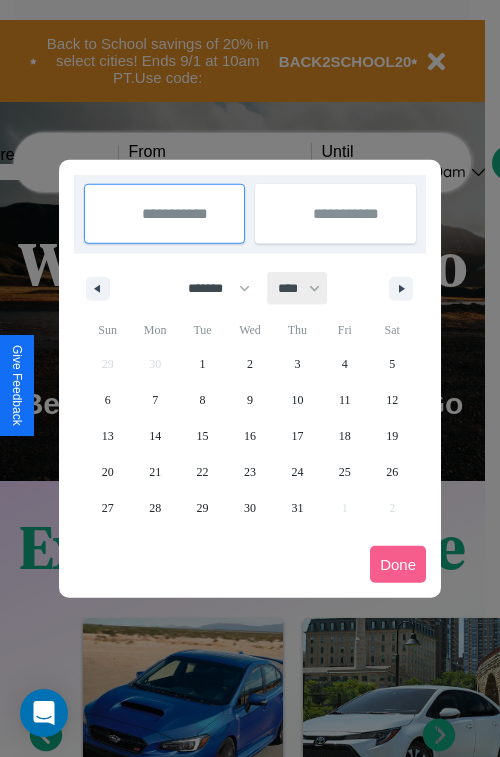 click on "**** **** **** **** **** **** **** **** **** **** **** **** **** **** **** **** **** **** **** **** **** **** **** **** **** **** **** **** **** **** **** **** **** **** **** **** **** **** **** **** **** **** **** **** **** **** **** **** **** **** **** **** **** **** **** **** **** **** **** **** **** **** **** **** **** **** **** **** **** **** **** **** **** **** **** **** **** **** **** **** **** **** **** **** **** **** **** **** **** **** **** **** **** **** **** **** **** **** **** **** **** **** **** **** **** **** **** **** **** **** **** **** **** **** **** **** **** **** **** **** ****" at bounding box center [298, 288] 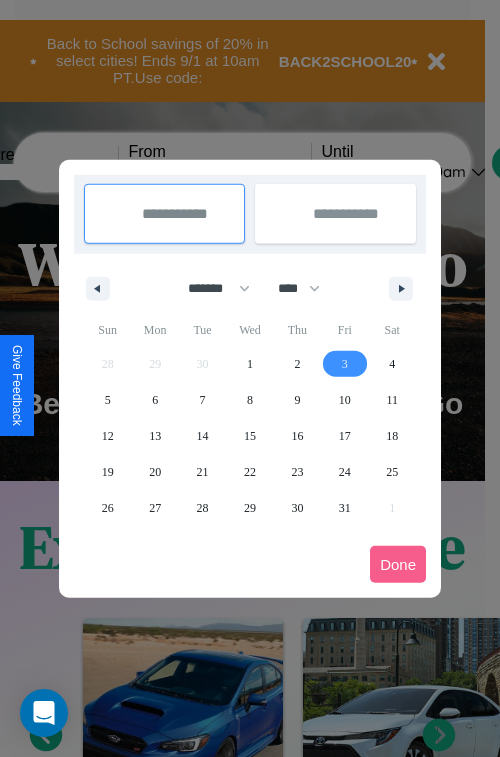 click on "3" at bounding box center [345, 364] 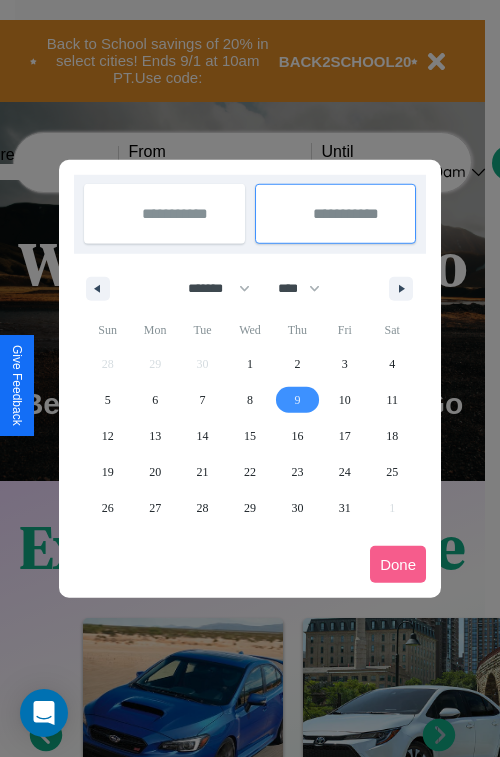 click on "9" at bounding box center [297, 400] 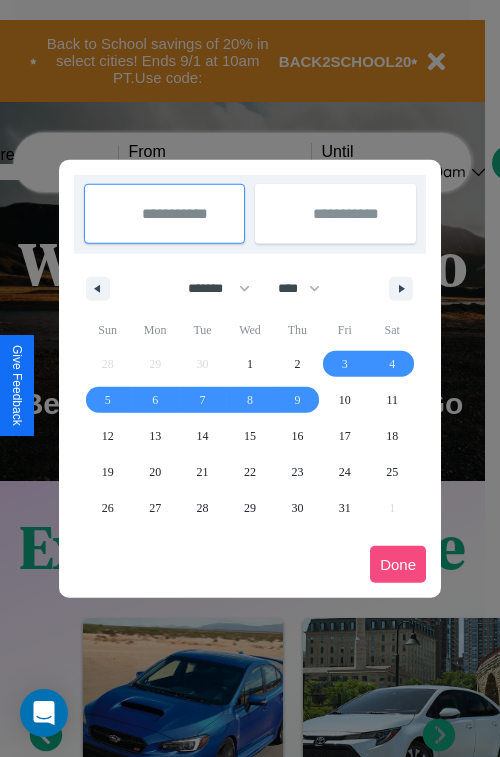 click on "Done" at bounding box center [398, 564] 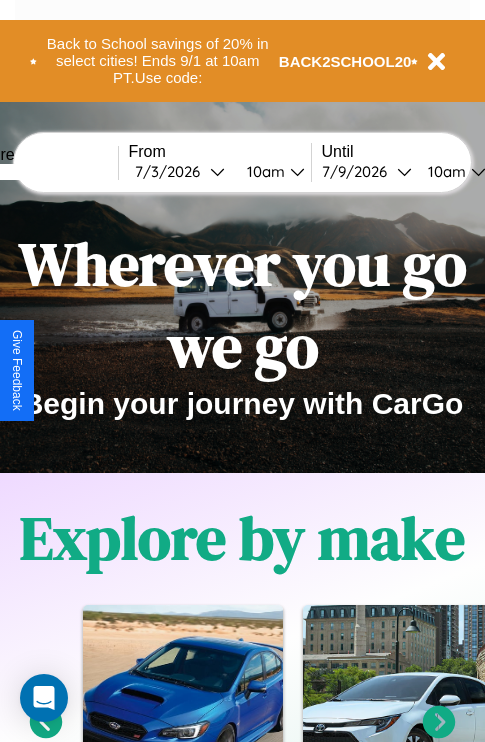 scroll, scrollTop: 0, scrollLeft: 68, axis: horizontal 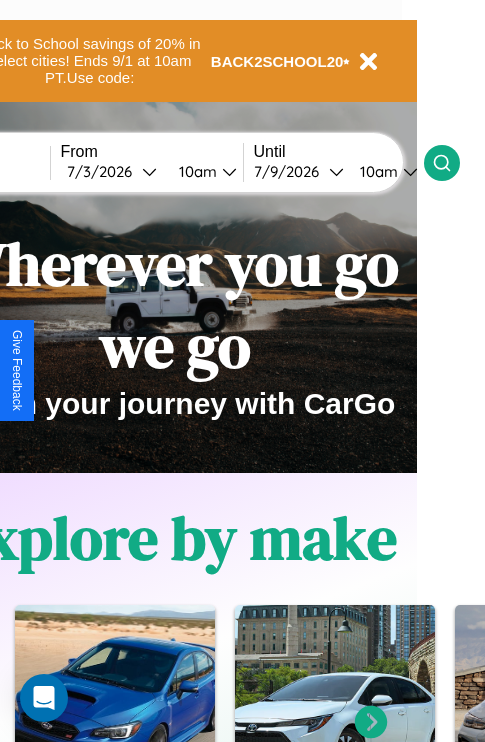 click 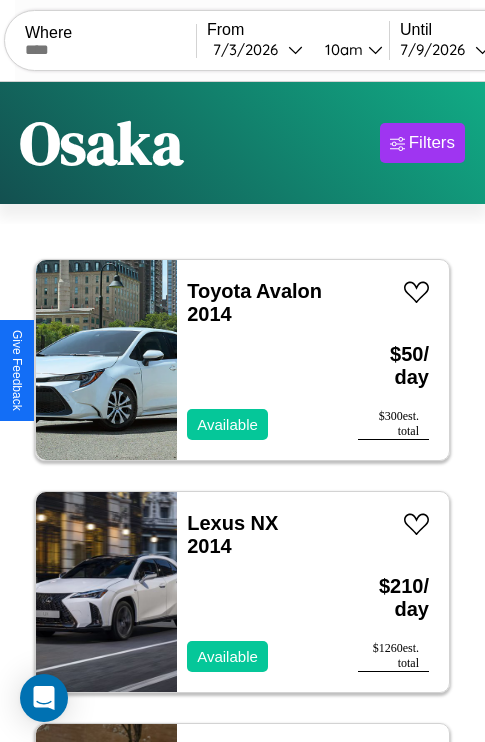 scroll, scrollTop: 95, scrollLeft: 0, axis: vertical 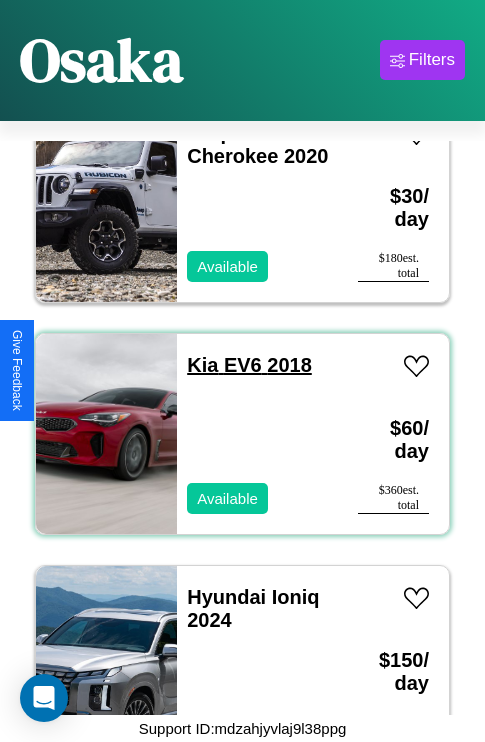 click on "Kia   EV6   2018" at bounding box center (249, 365) 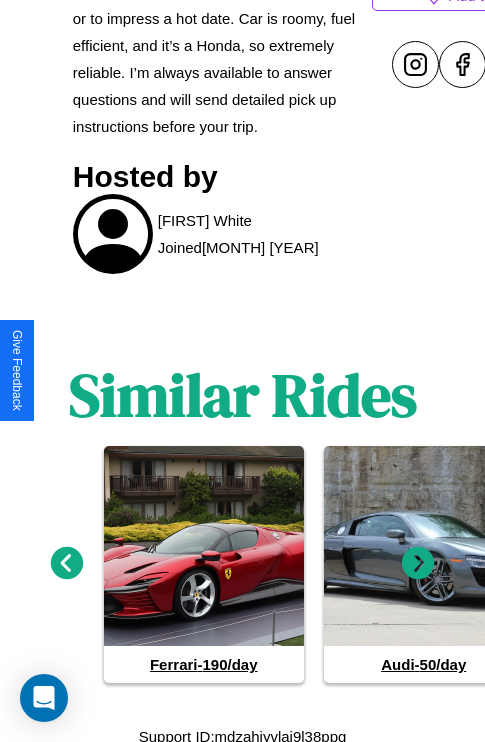 scroll, scrollTop: 1024, scrollLeft: 0, axis: vertical 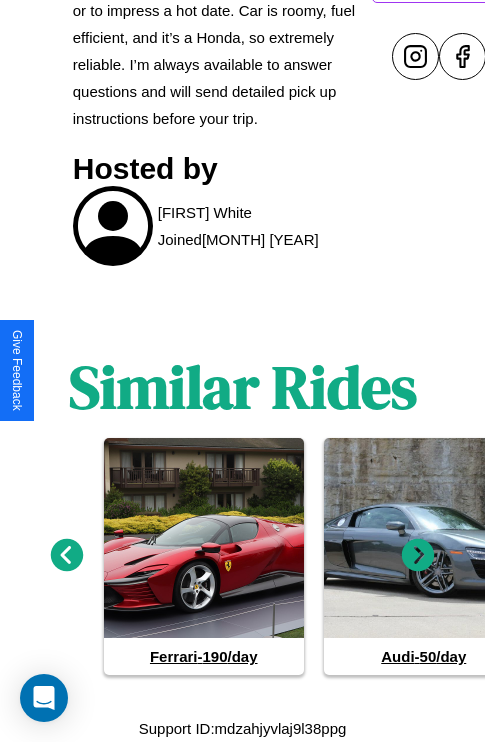 click 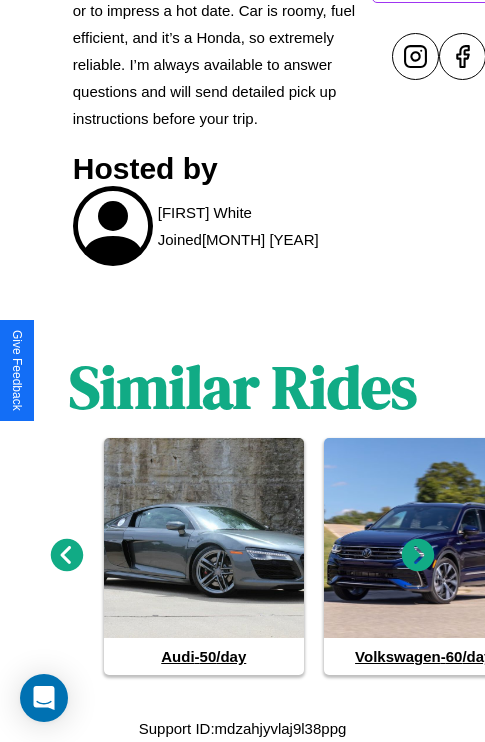 click 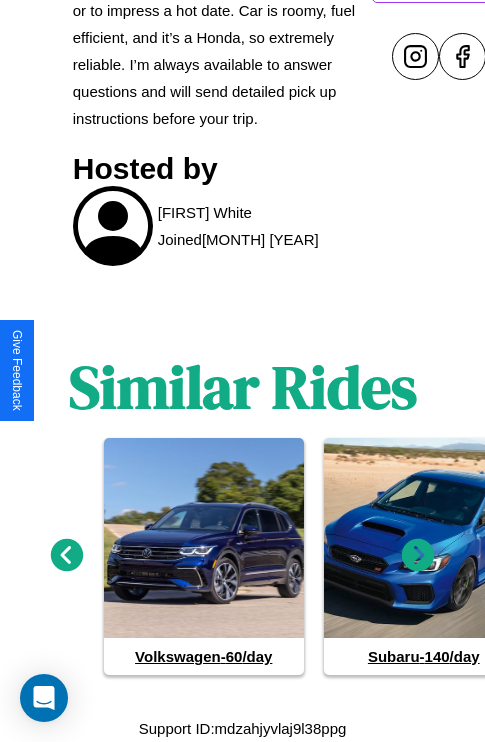 click 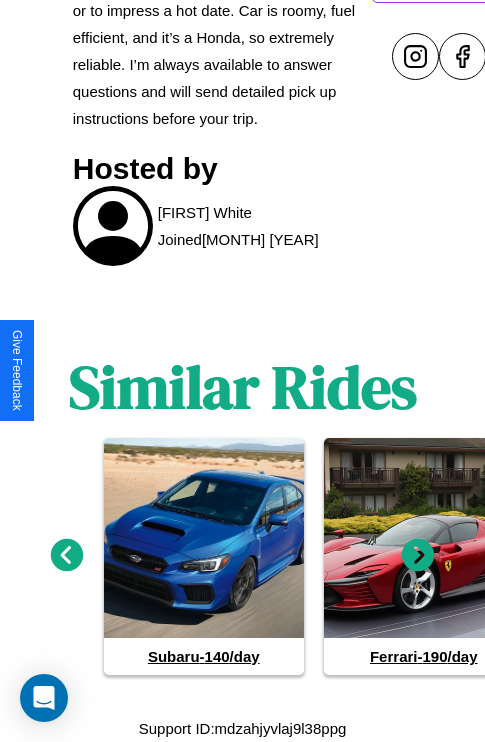 click 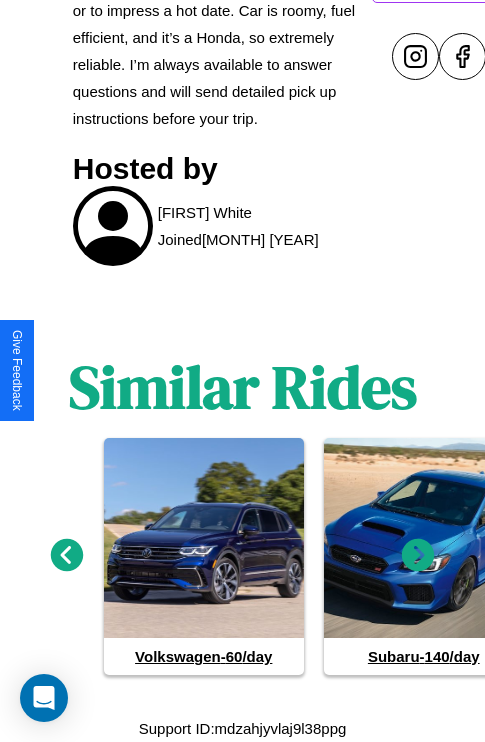 click 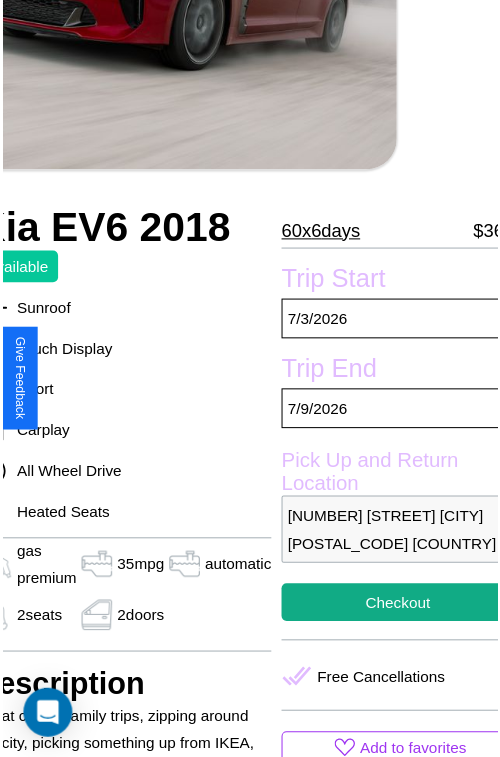scroll, scrollTop: 221, scrollLeft: 107, axis: both 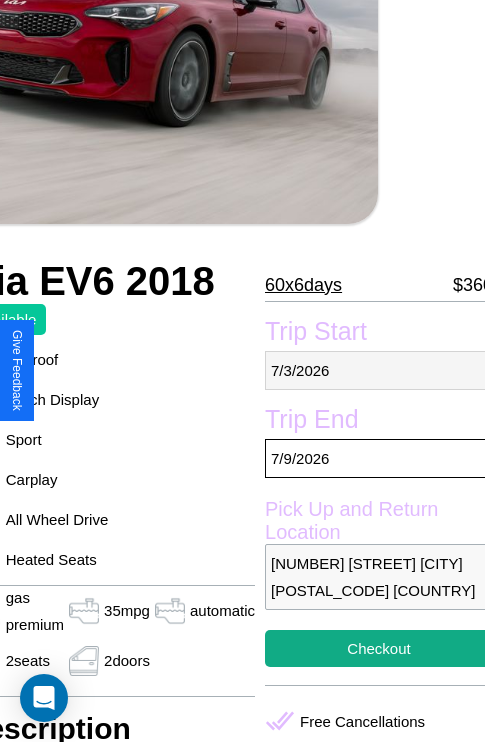 click on "7 / 3 / 2026" at bounding box center (379, 370) 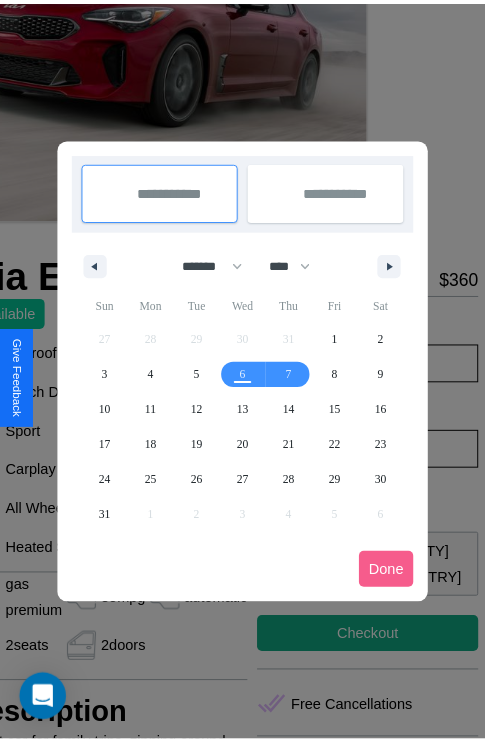 scroll, scrollTop: 0, scrollLeft: 107, axis: horizontal 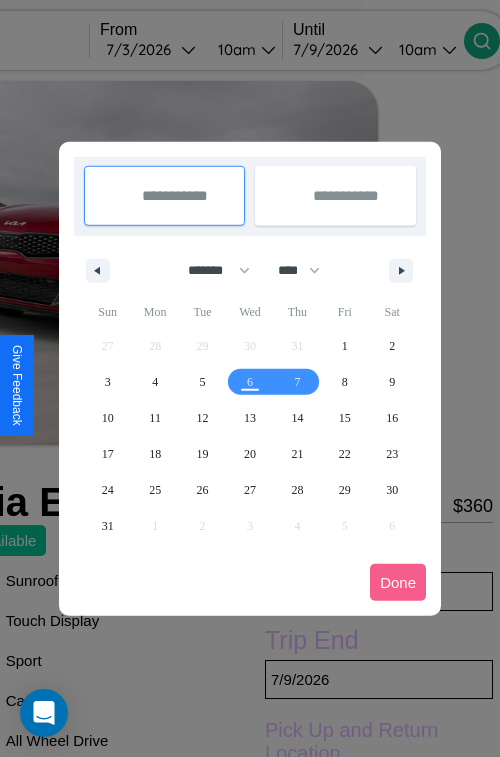 click at bounding box center [250, 378] 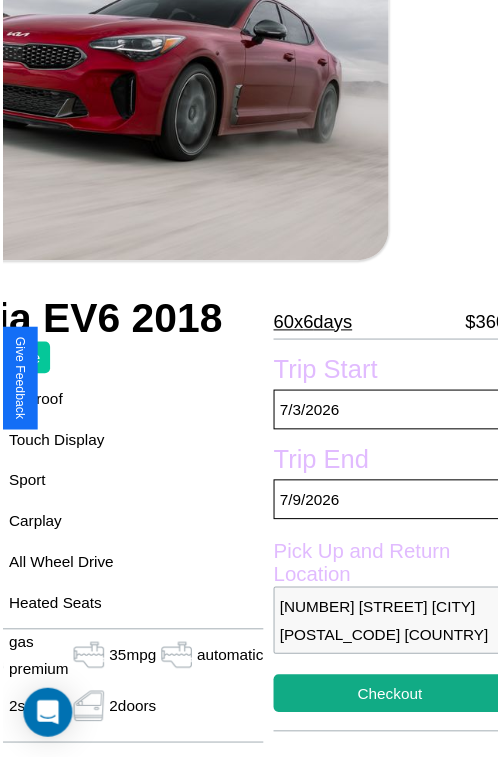 scroll, scrollTop: 221, scrollLeft: 107, axis: both 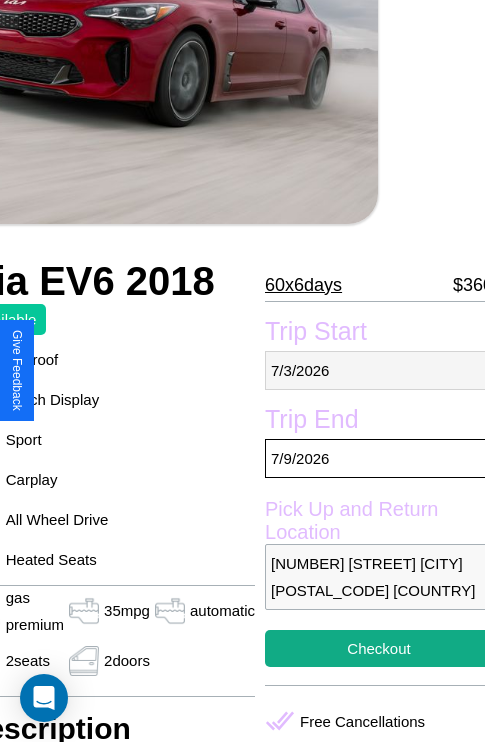 click on "7 / 3 / 2026" at bounding box center (379, 370) 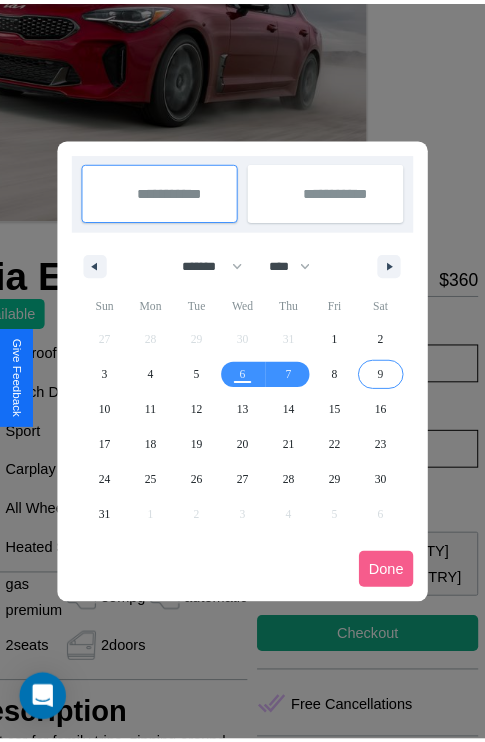 scroll, scrollTop: 0, scrollLeft: 107, axis: horizontal 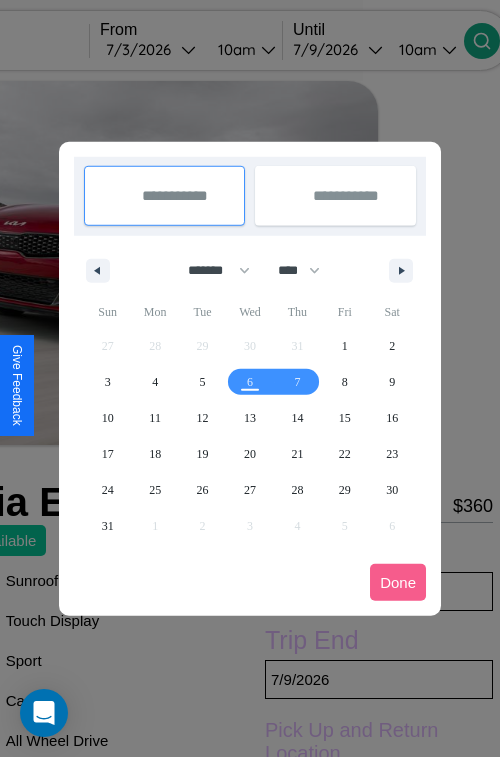 click at bounding box center (250, 378) 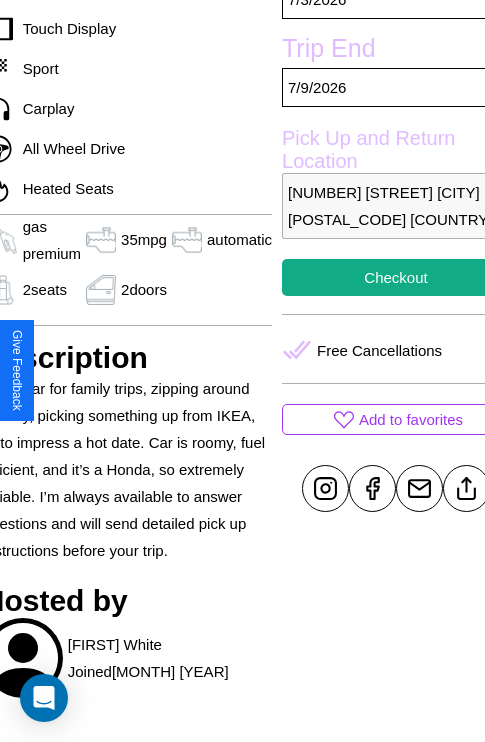 scroll, scrollTop: 499, scrollLeft: 107, axis: both 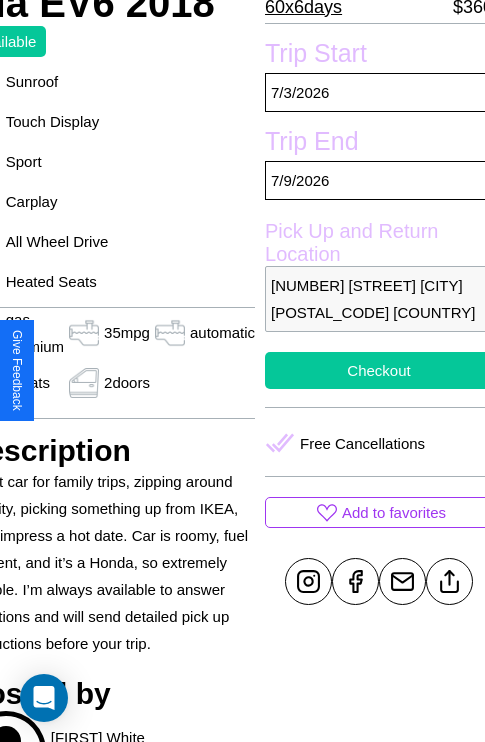 click on "Checkout" at bounding box center (379, 370) 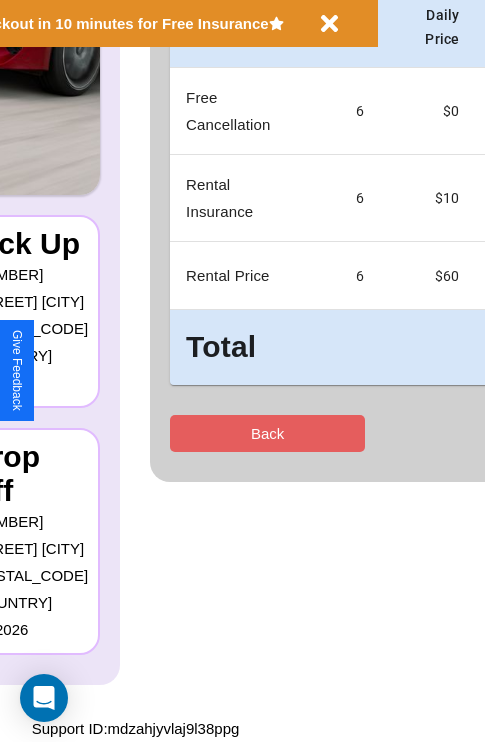 scroll, scrollTop: 0, scrollLeft: 0, axis: both 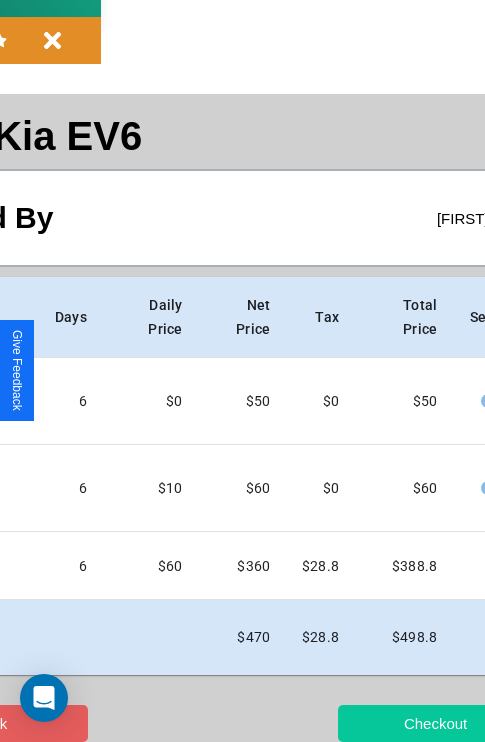 click on "Checkout" at bounding box center (435, 723) 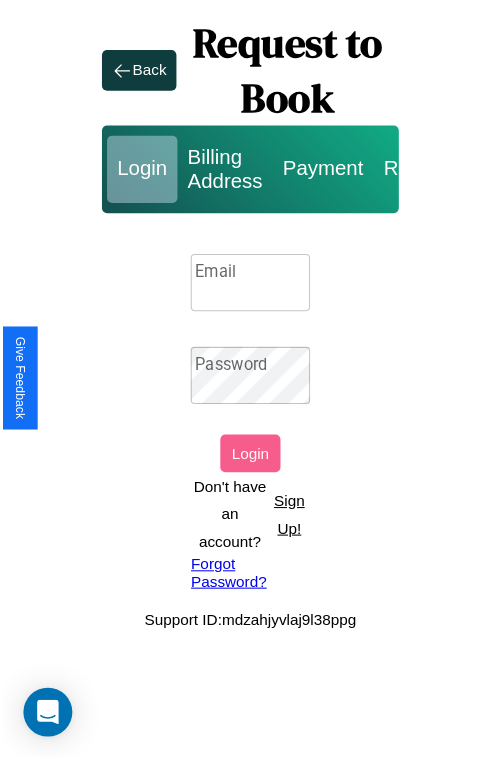 scroll, scrollTop: 0, scrollLeft: 0, axis: both 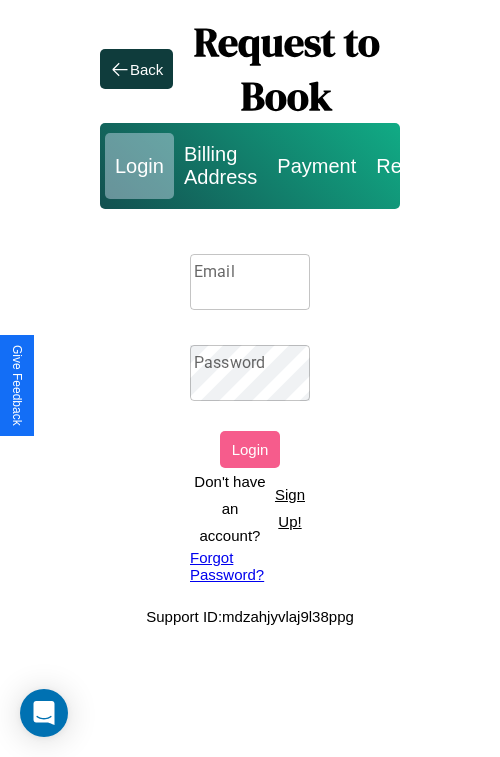 click on "Email" at bounding box center [250, 282] 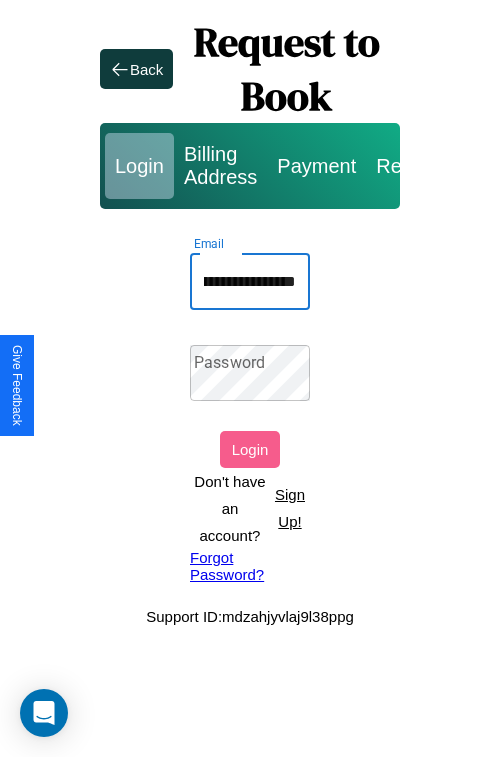 scroll, scrollTop: 0, scrollLeft: 87, axis: horizontal 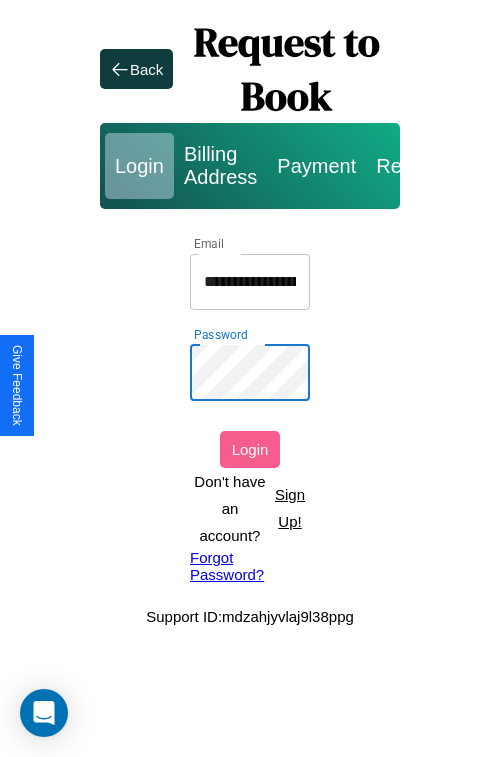 click on "Login" at bounding box center [250, 449] 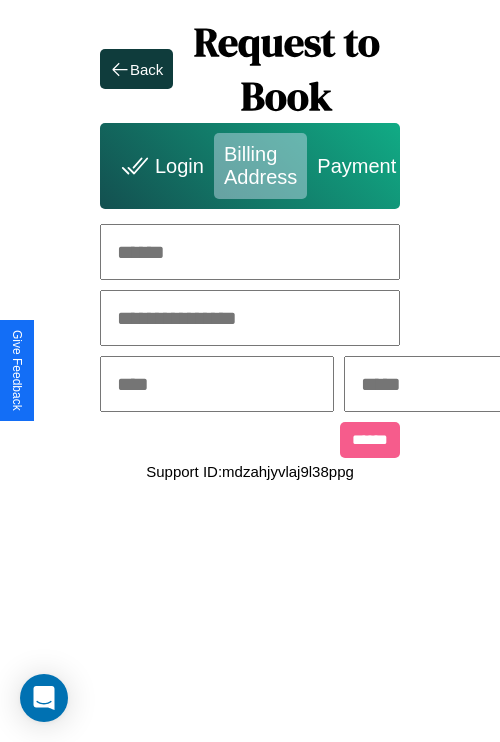 click at bounding box center [250, 252] 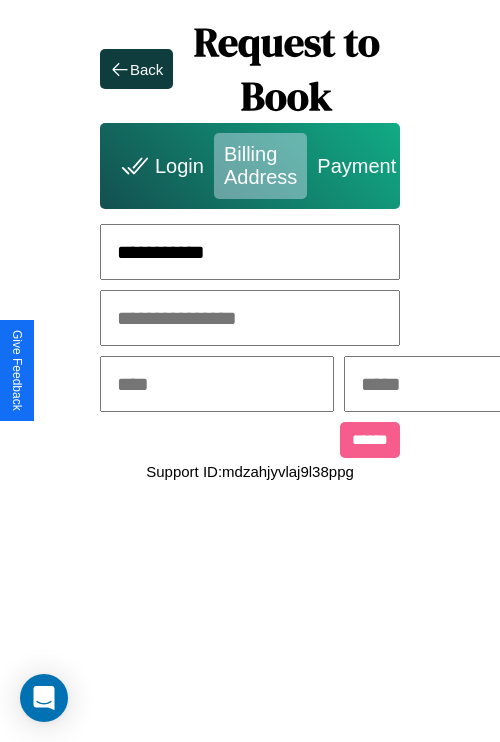 type on "**********" 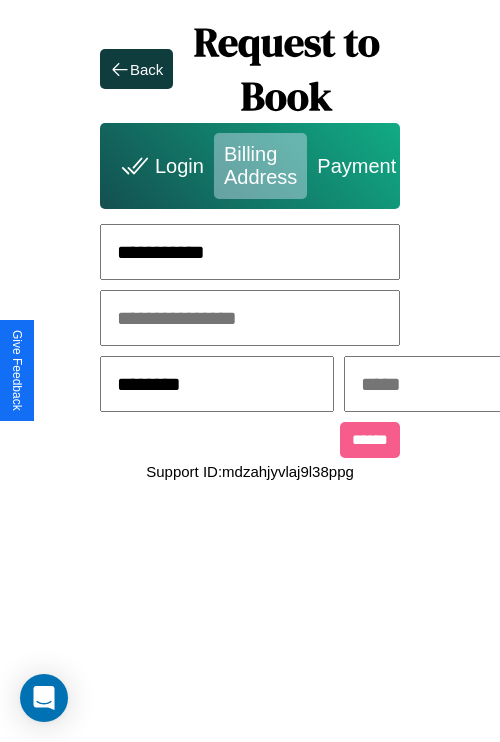 type on "********" 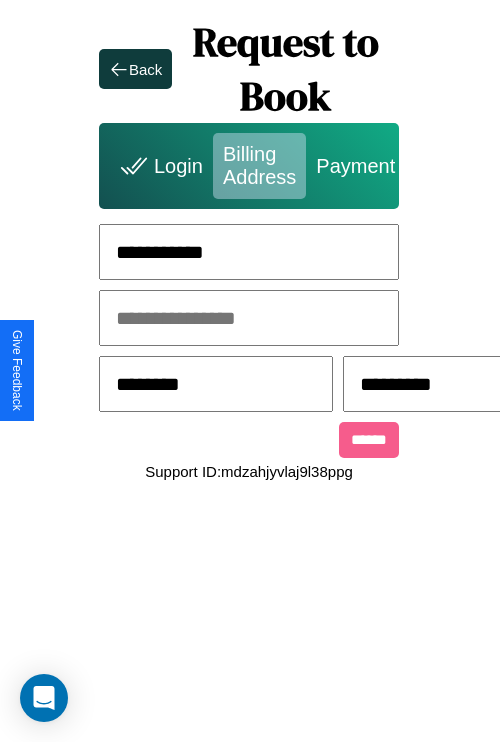 scroll, scrollTop: 0, scrollLeft: 517, axis: horizontal 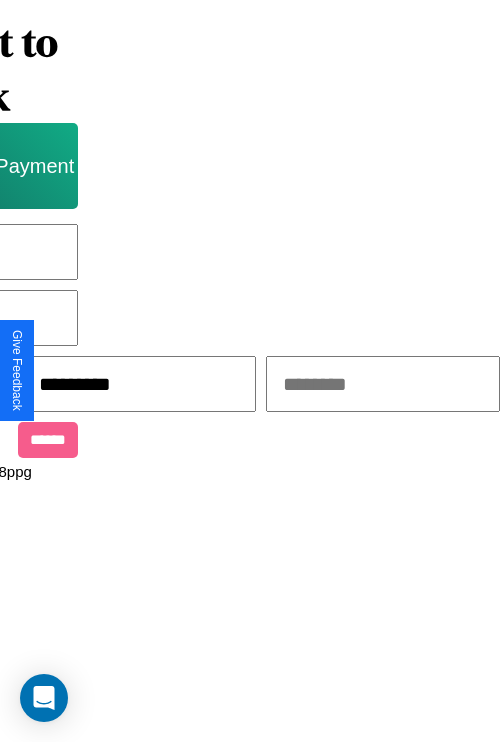 type on "*********" 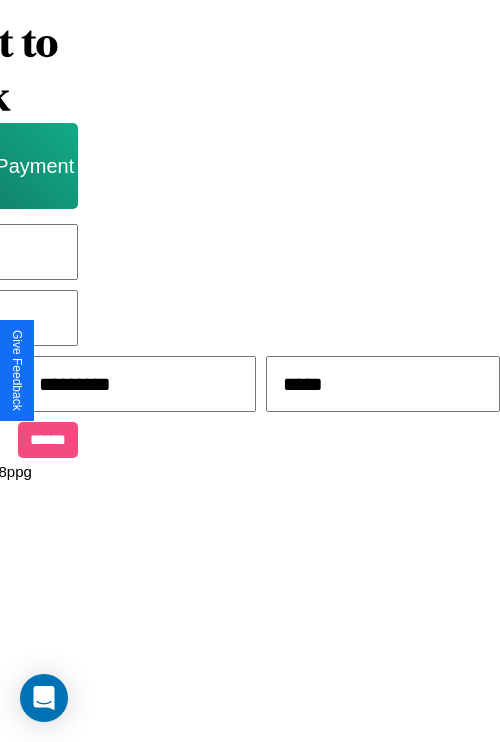 type on "*****" 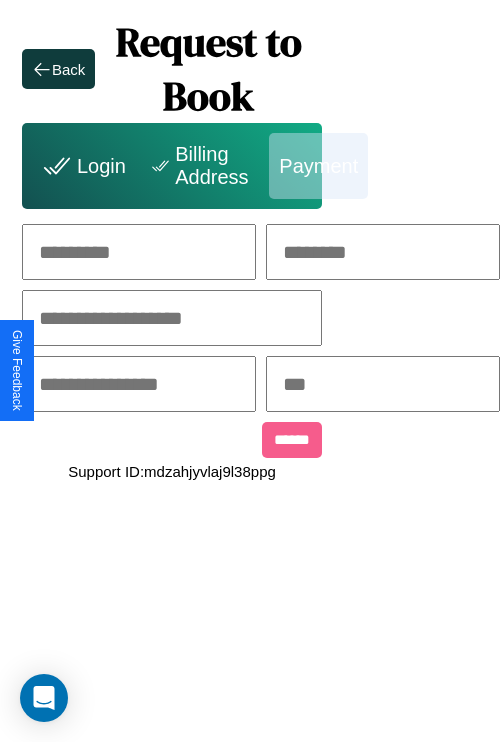 scroll, scrollTop: 0, scrollLeft: 208, axis: horizontal 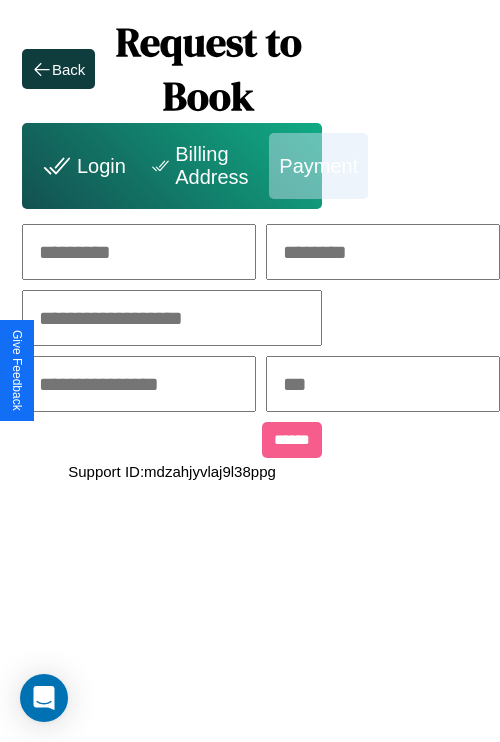 click at bounding box center [139, 252] 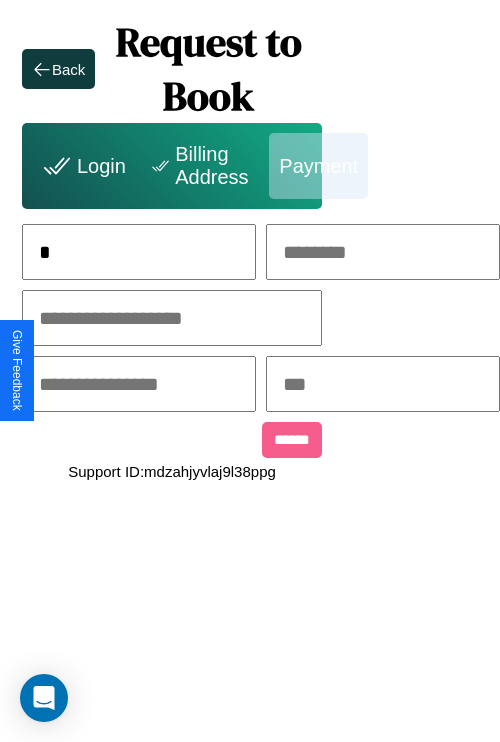 scroll, scrollTop: 0, scrollLeft: 131, axis: horizontal 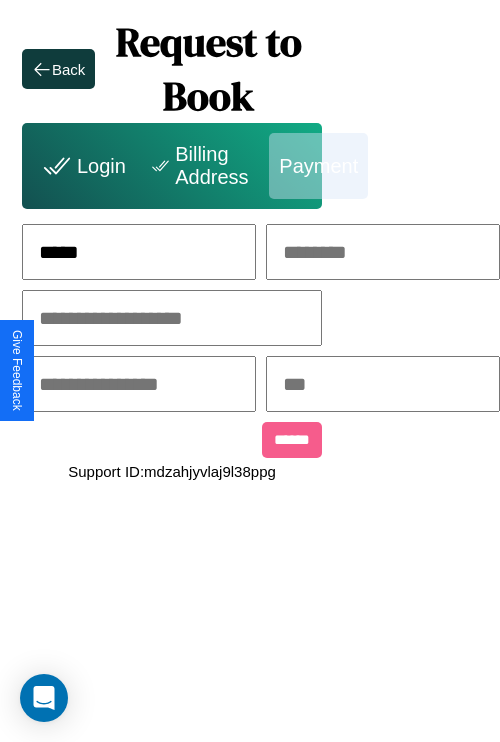 type on "*****" 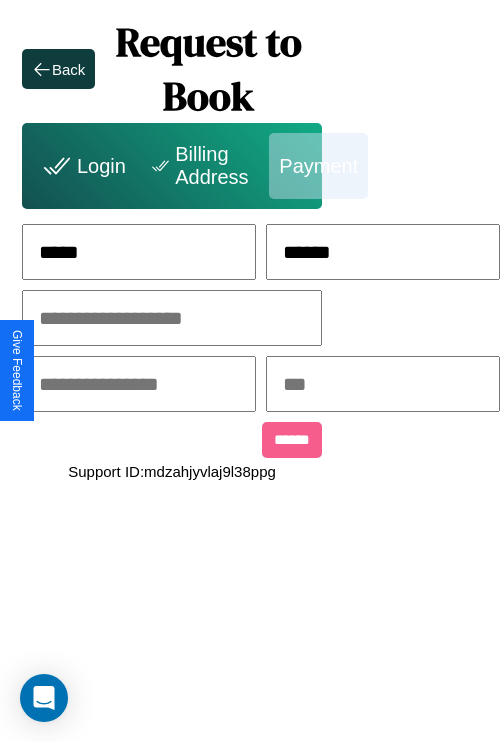type on "******" 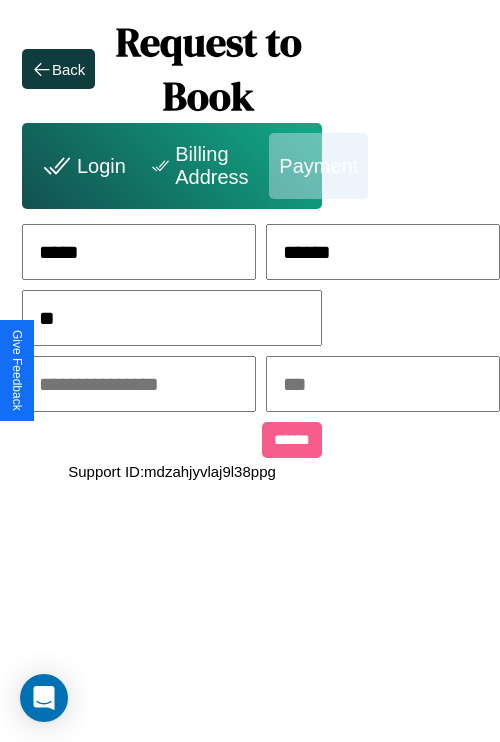 scroll, scrollTop: 0, scrollLeft: 128, axis: horizontal 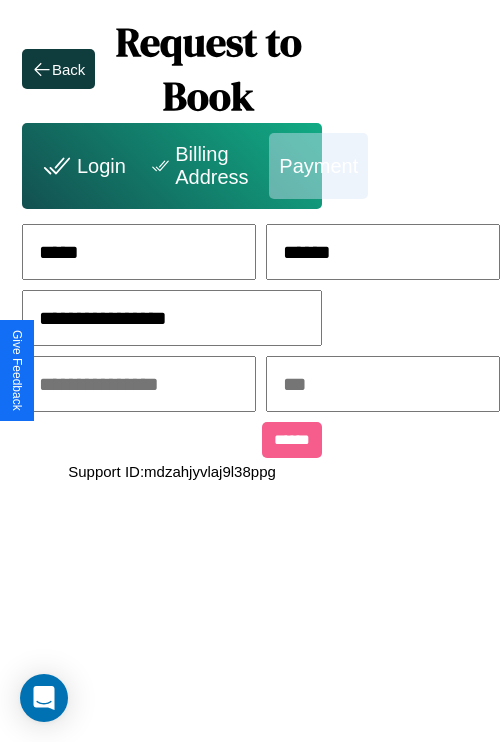 type on "**********" 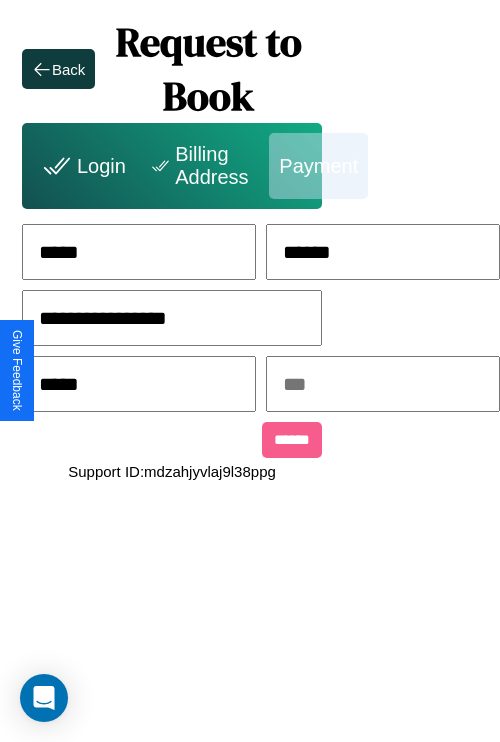 type on "*****" 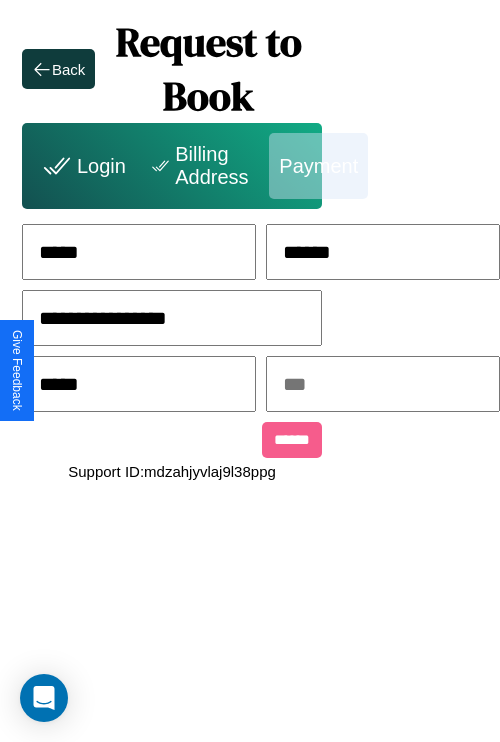 click at bounding box center [383, 384] 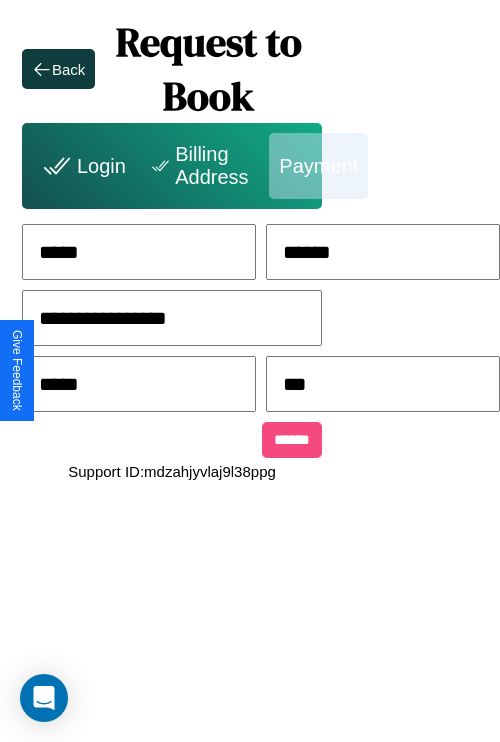 type on "***" 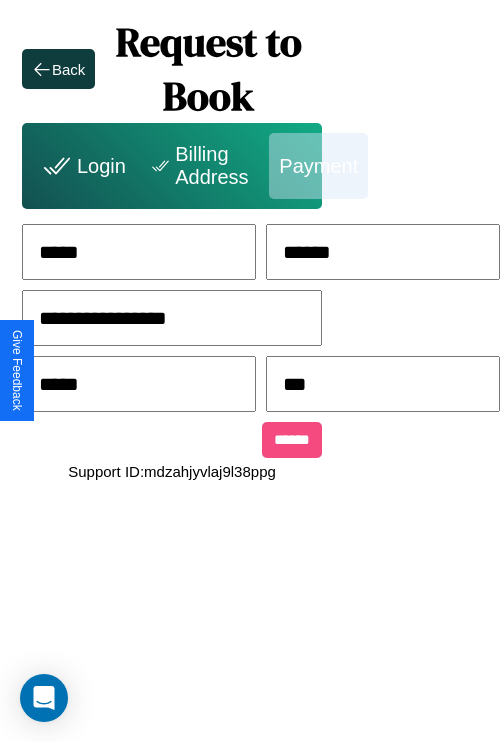 click on "******" at bounding box center (292, 440) 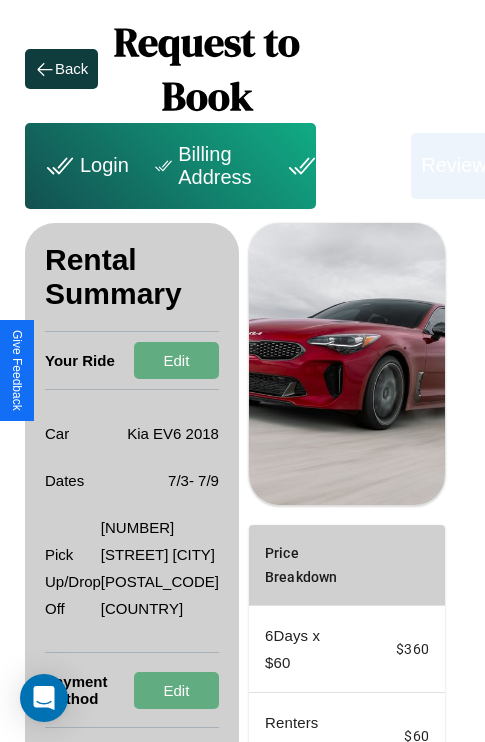 scroll, scrollTop: 301, scrollLeft: 72, axis: both 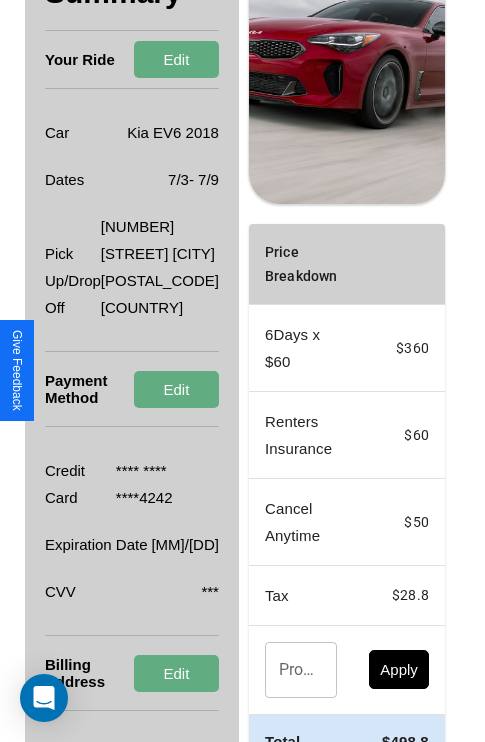 click on "Promo Code" at bounding box center (290, 670) 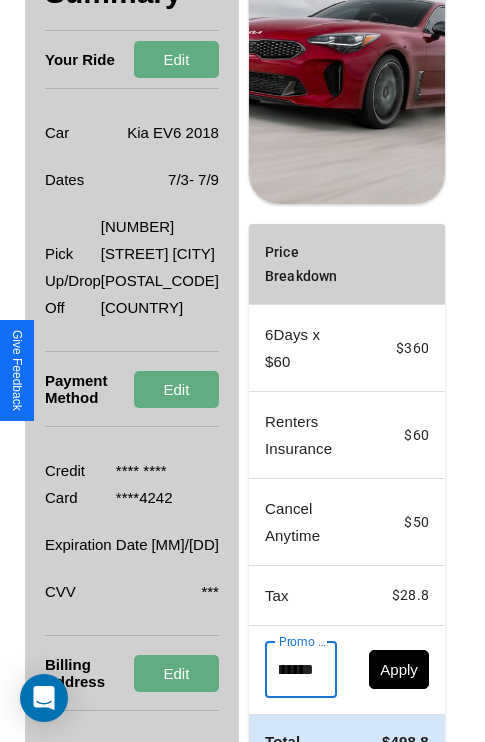 scroll, scrollTop: 0, scrollLeft: 96, axis: horizontal 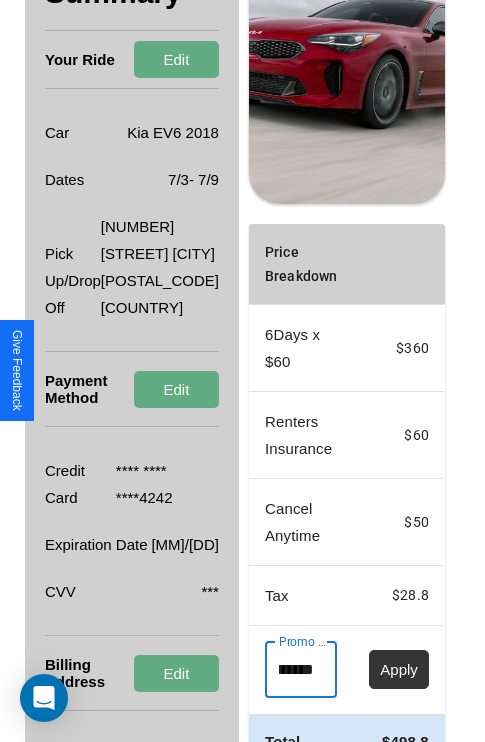 type on "**********" 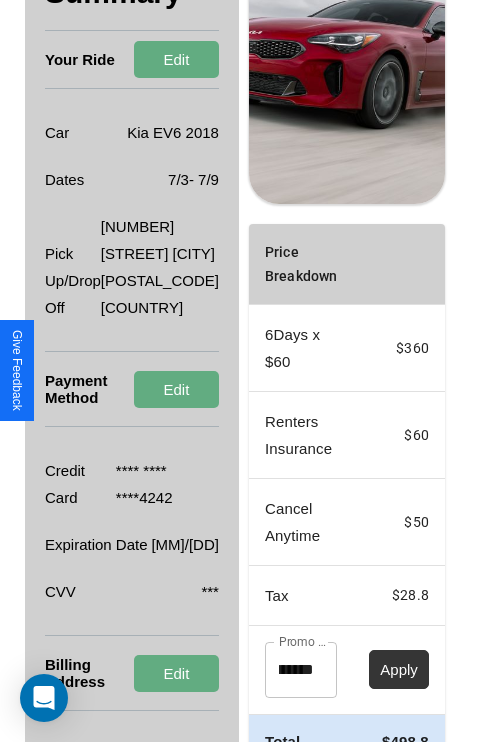 scroll, scrollTop: 0, scrollLeft: 0, axis: both 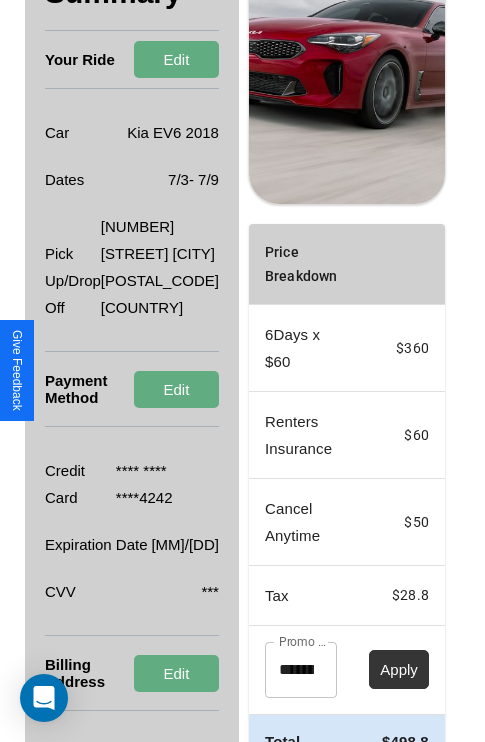 click on "Apply" at bounding box center (399, 669) 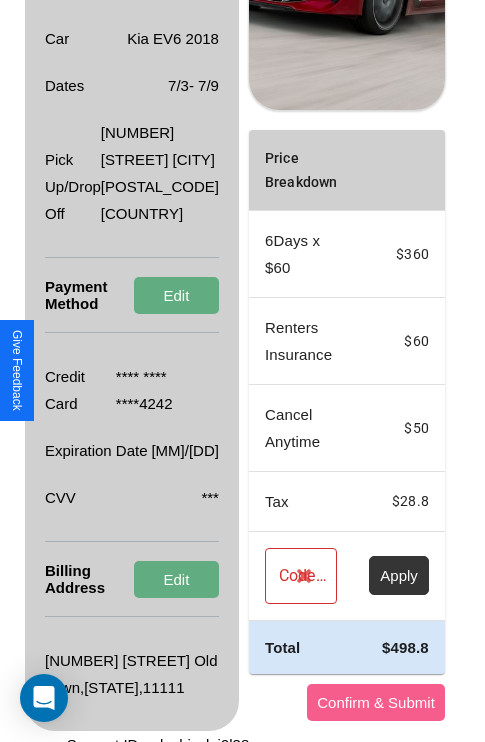 scroll, scrollTop: 455, scrollLeft: 72, axis: both 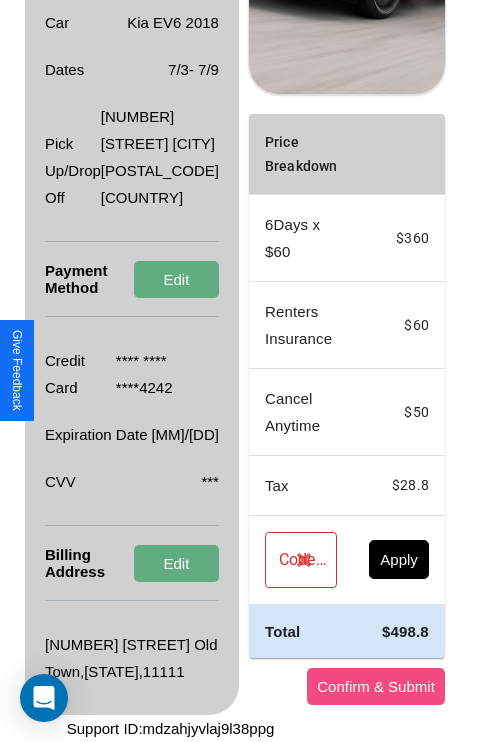 click on "Confirm & Submit" at bounding box center (376, 686) 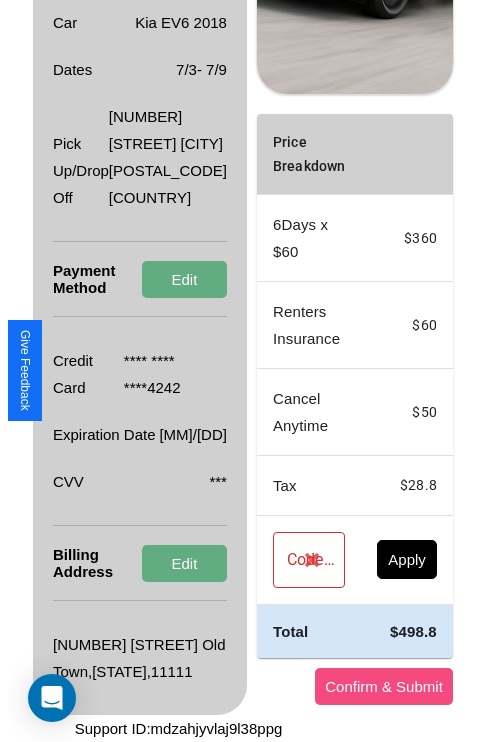 scroll, scrollTop: 0, scrollLeft: 72, axis: horizontal 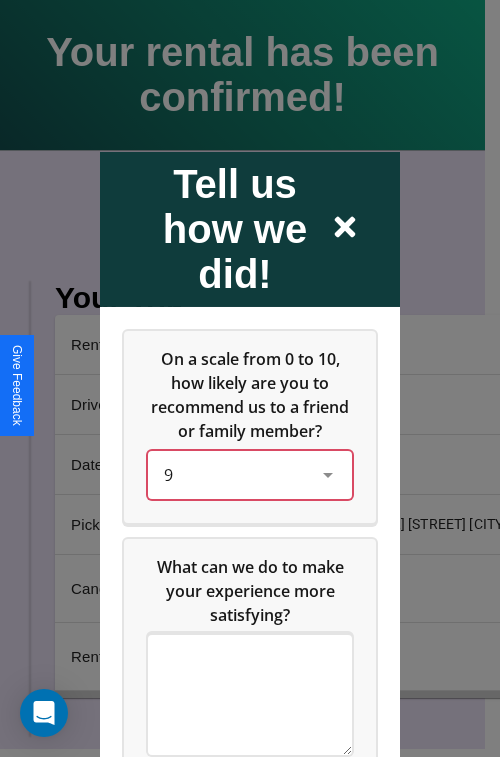 click on "9" at bounding box center (234, 474) 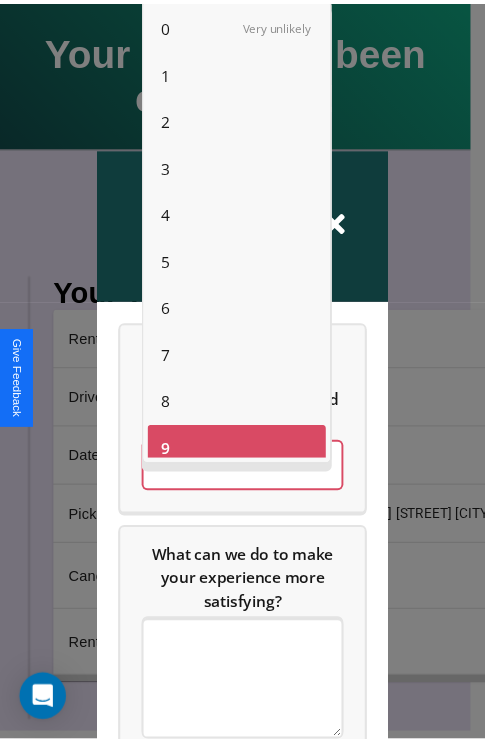 scroll, scrollTop: 14, scrollLeft: 0, axis: vertical 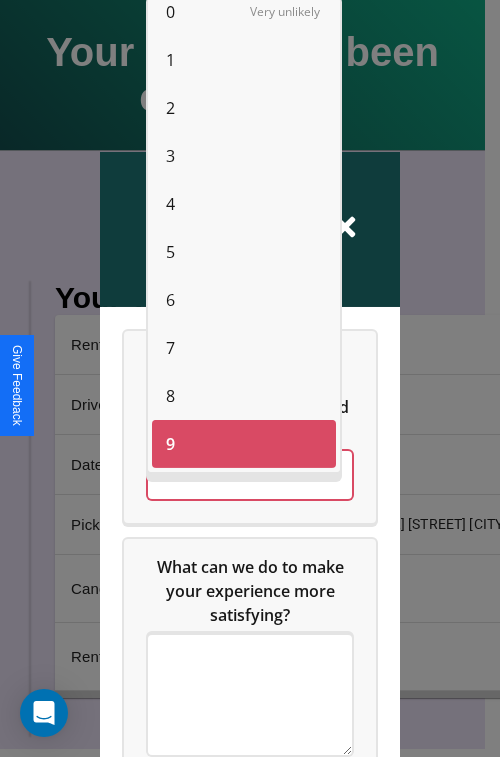 click on "5" at bounding box center (170, 252) 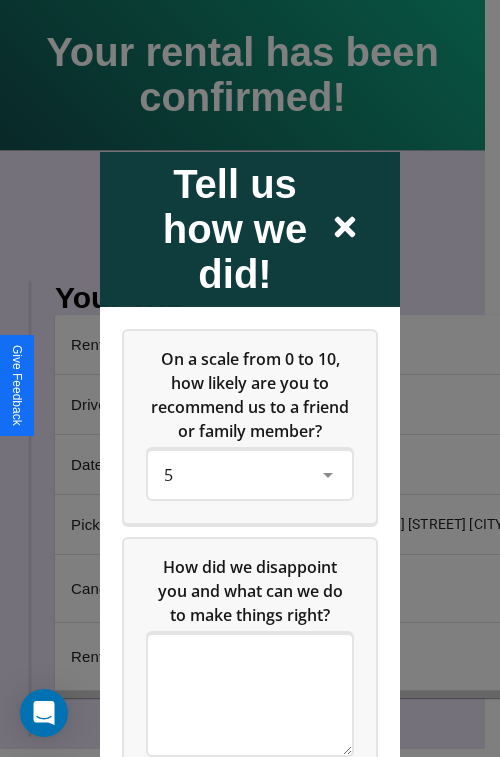 click 